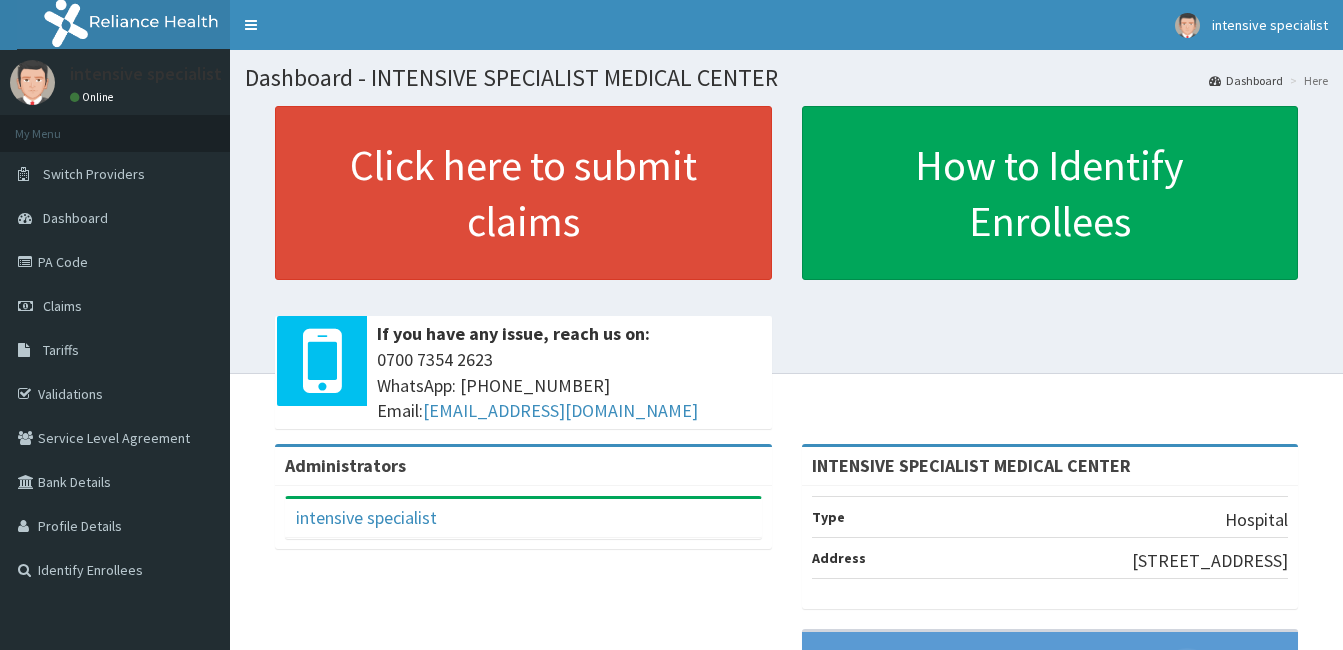 scroll, scrollTop: 0, scrollLeft: 0, axis: both 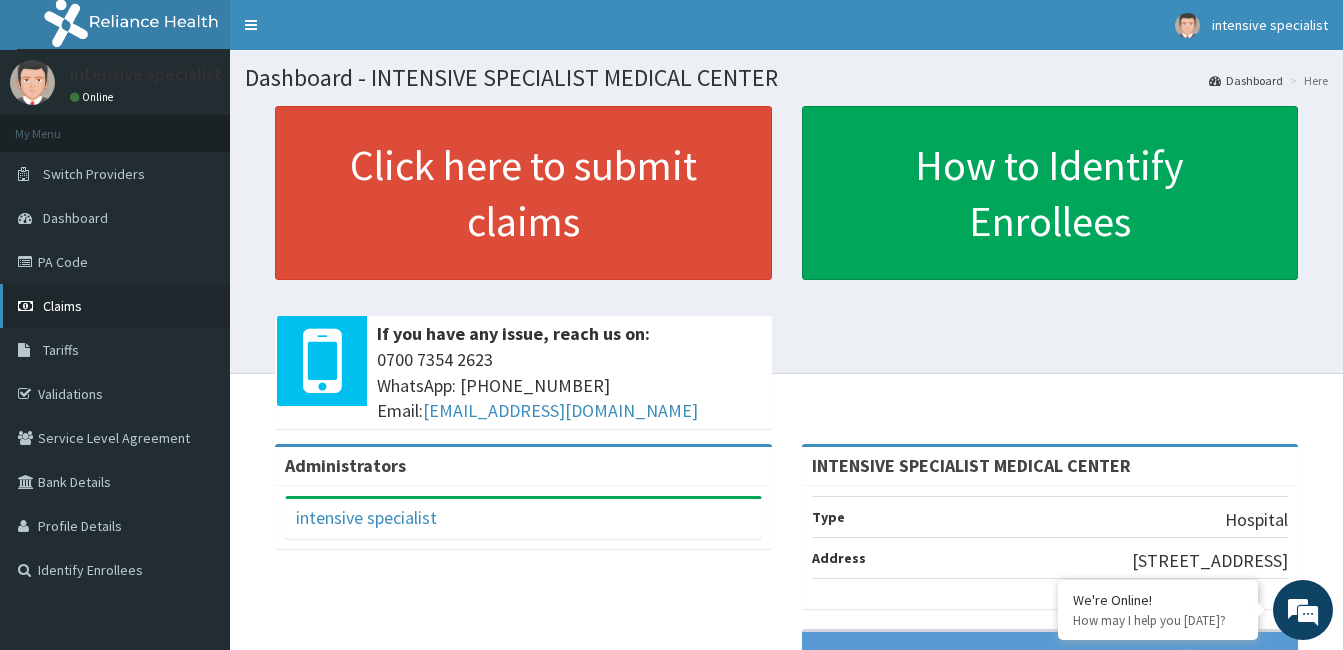 click on "Claims" at bounding box center (115, 306) 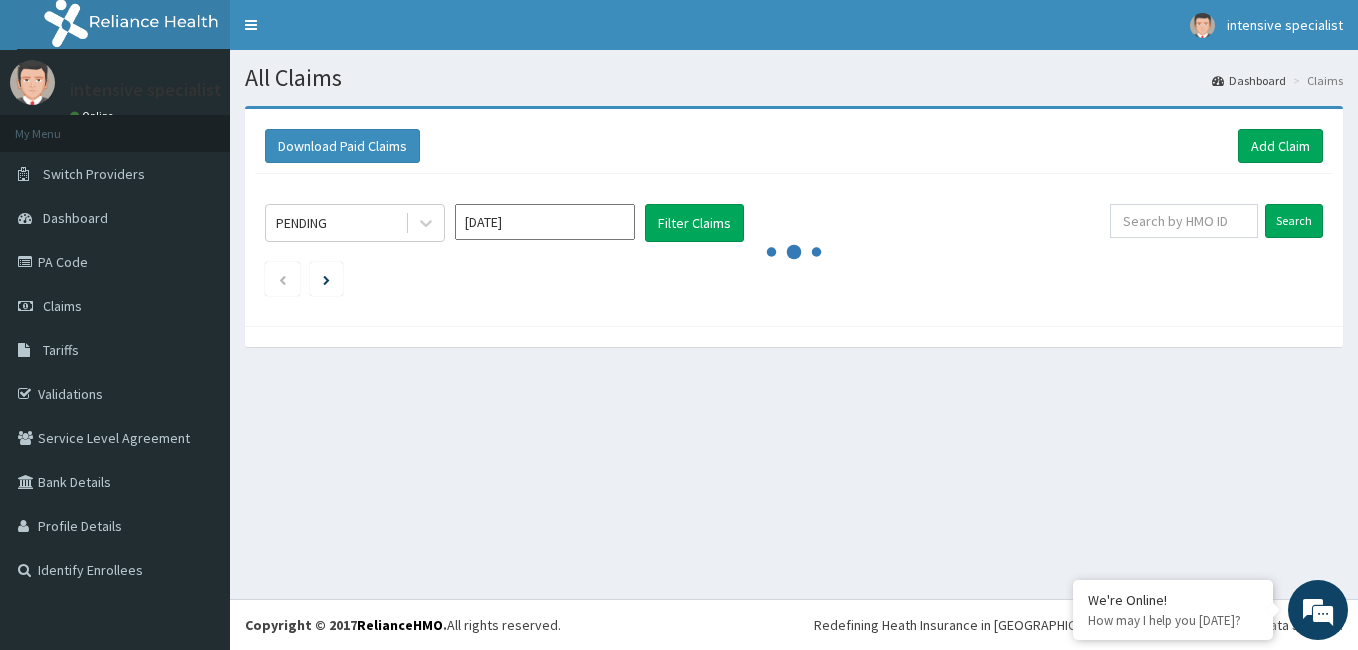 scroll, scrollTop: 0, scrollLeft: 0, axis: both 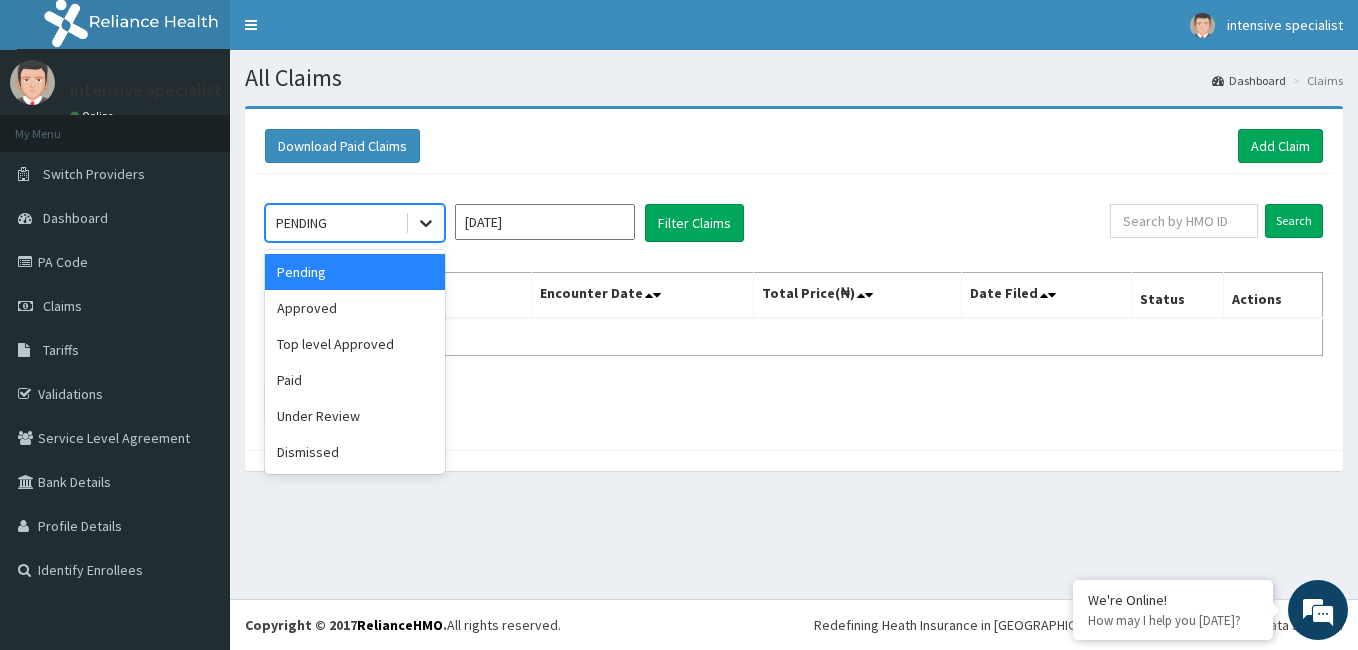 click 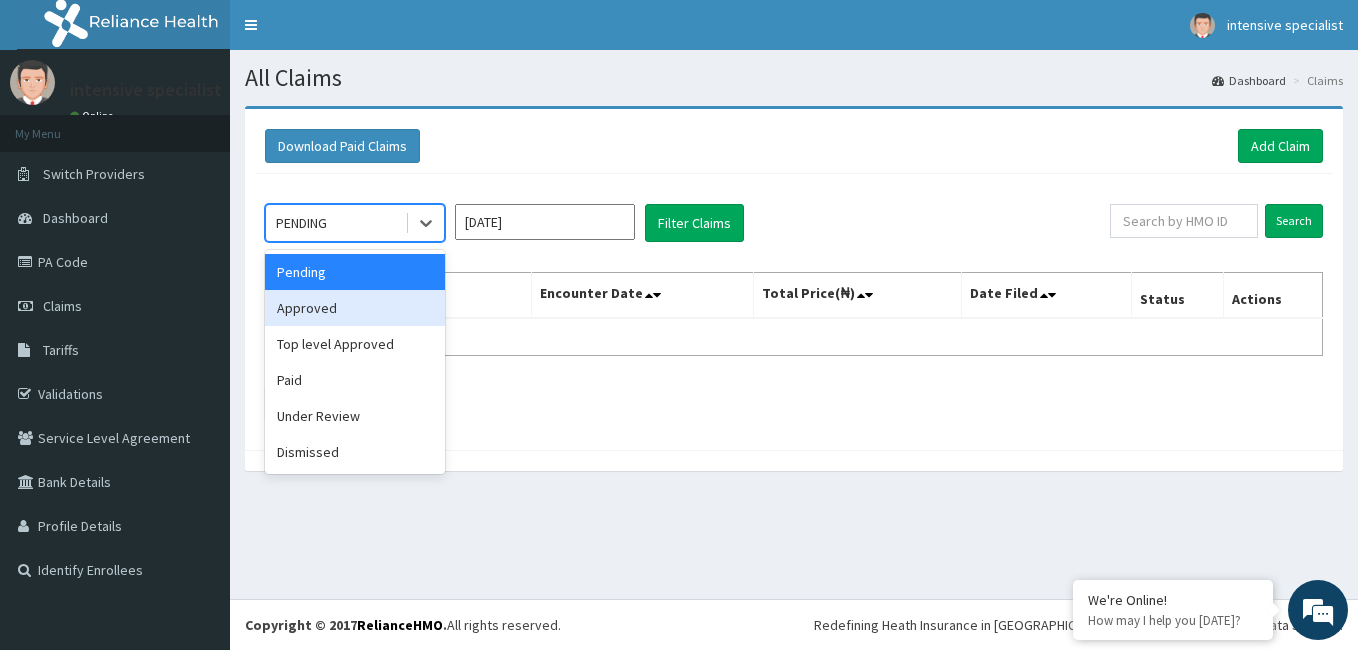click on "Approved" at bounding box center [355, 308] 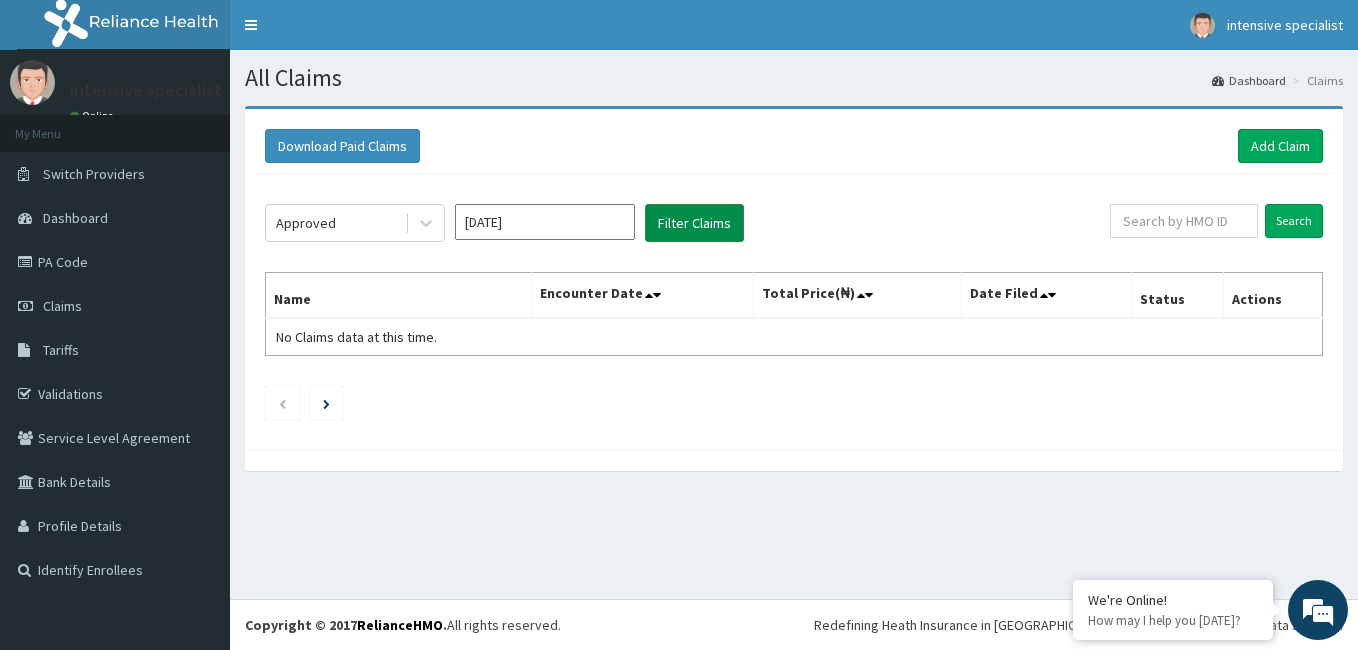 click on "Filter Claims" at bounding box center (694, 223) 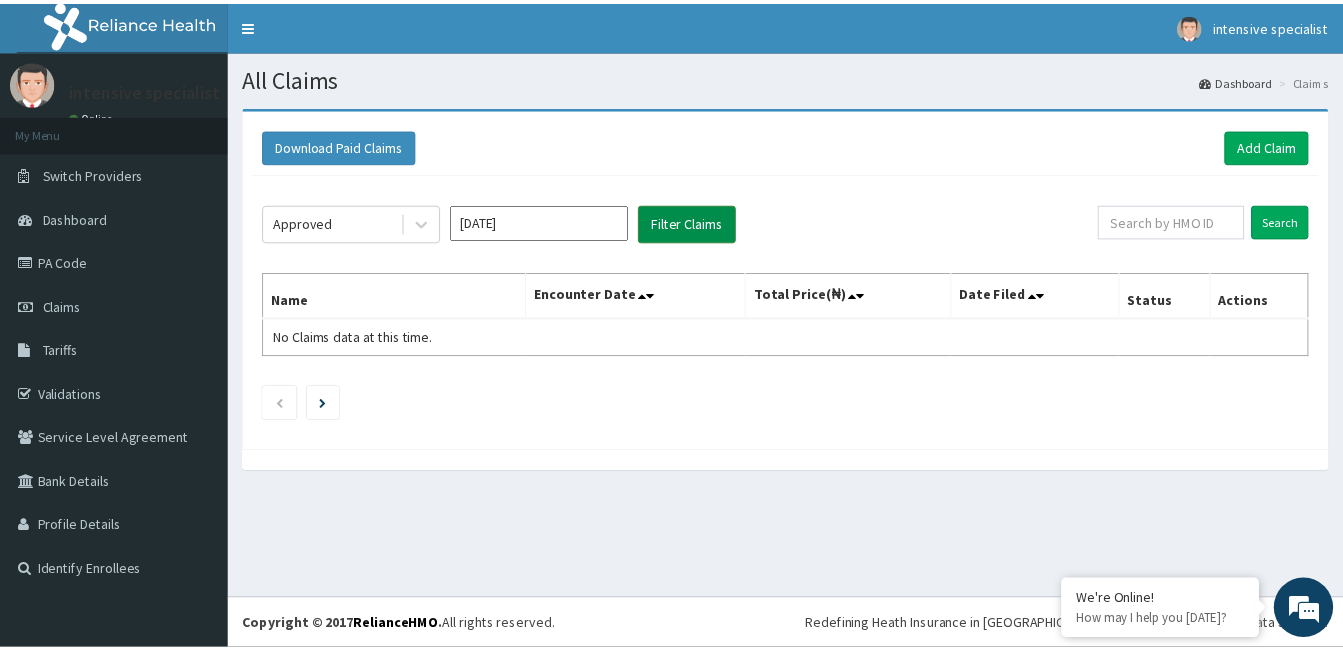 scroll, scrollTop: 0, scrollLeft: 0, axis: both 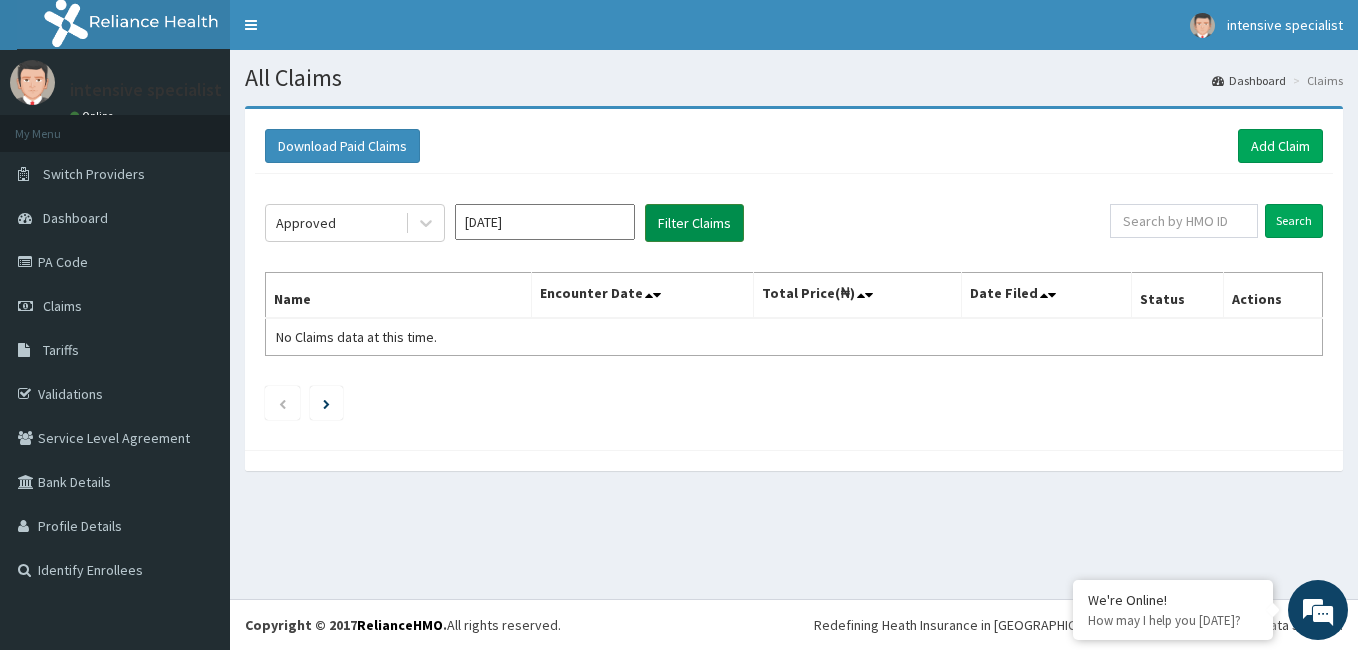 click on "Filter Claims" at bounding box center (694, 223) 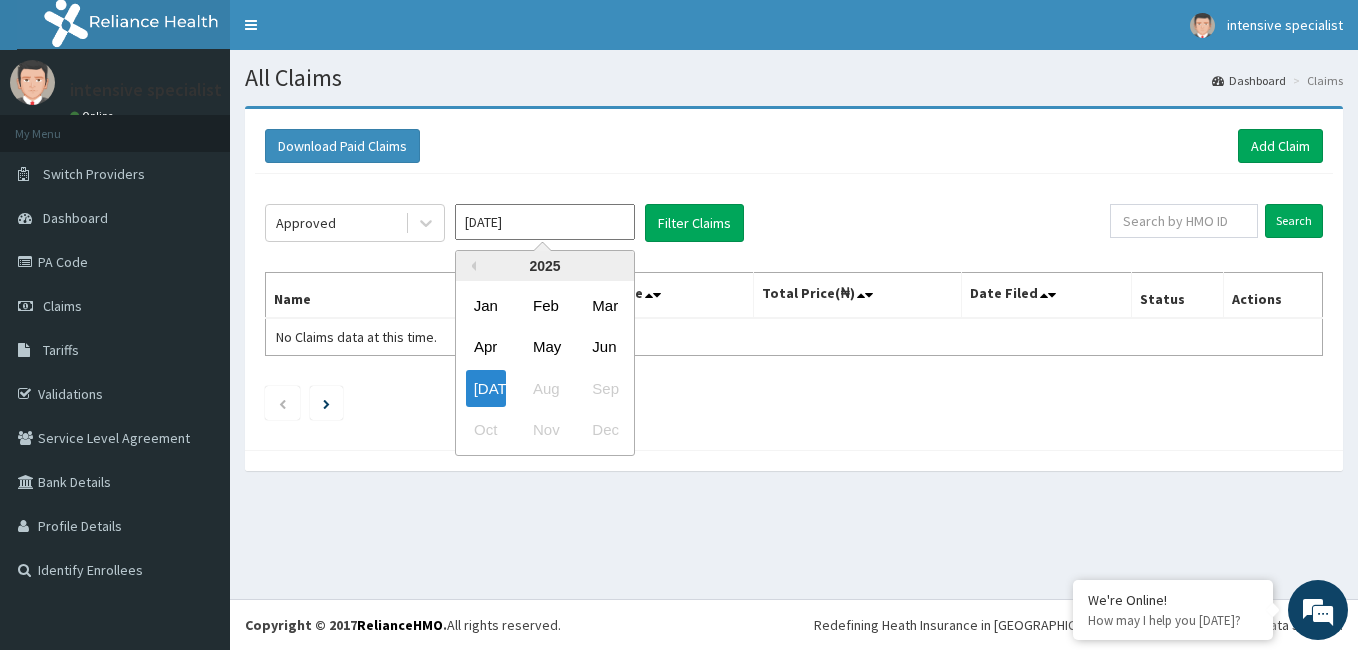 click on "[DATE]" at bounding box center (545, 222) 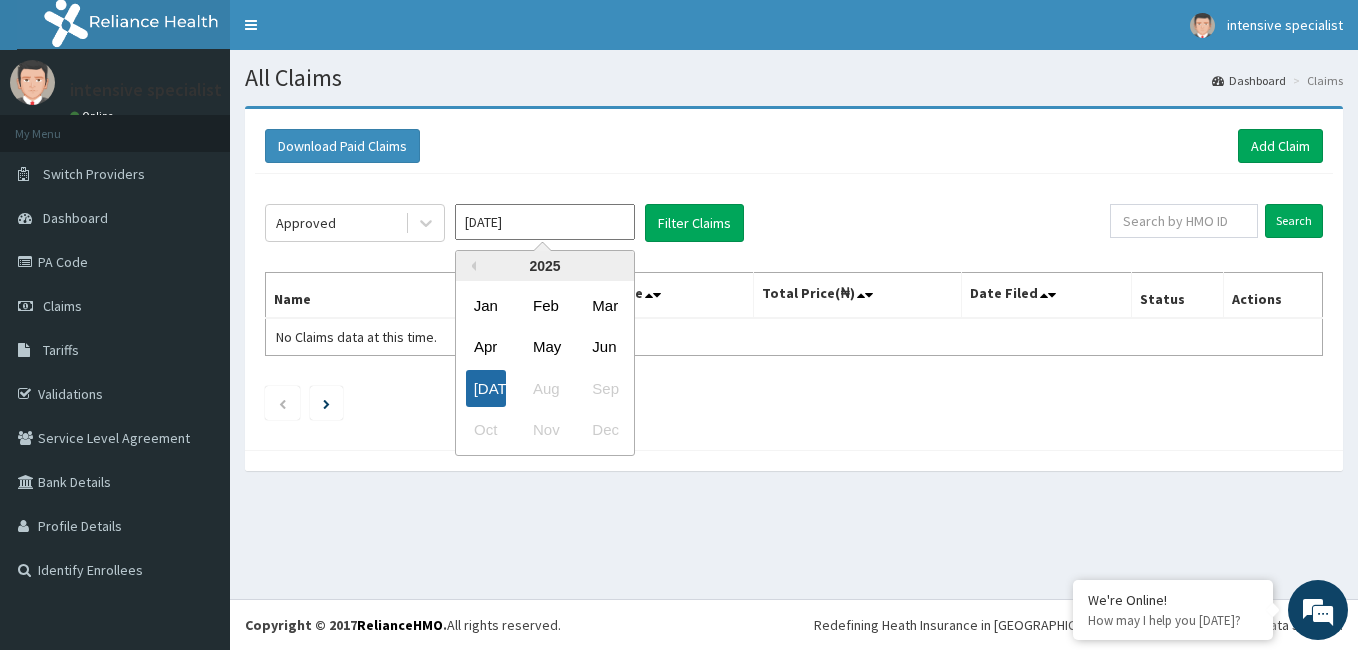 click on "[DATE]" at bounding box center [486, 388] 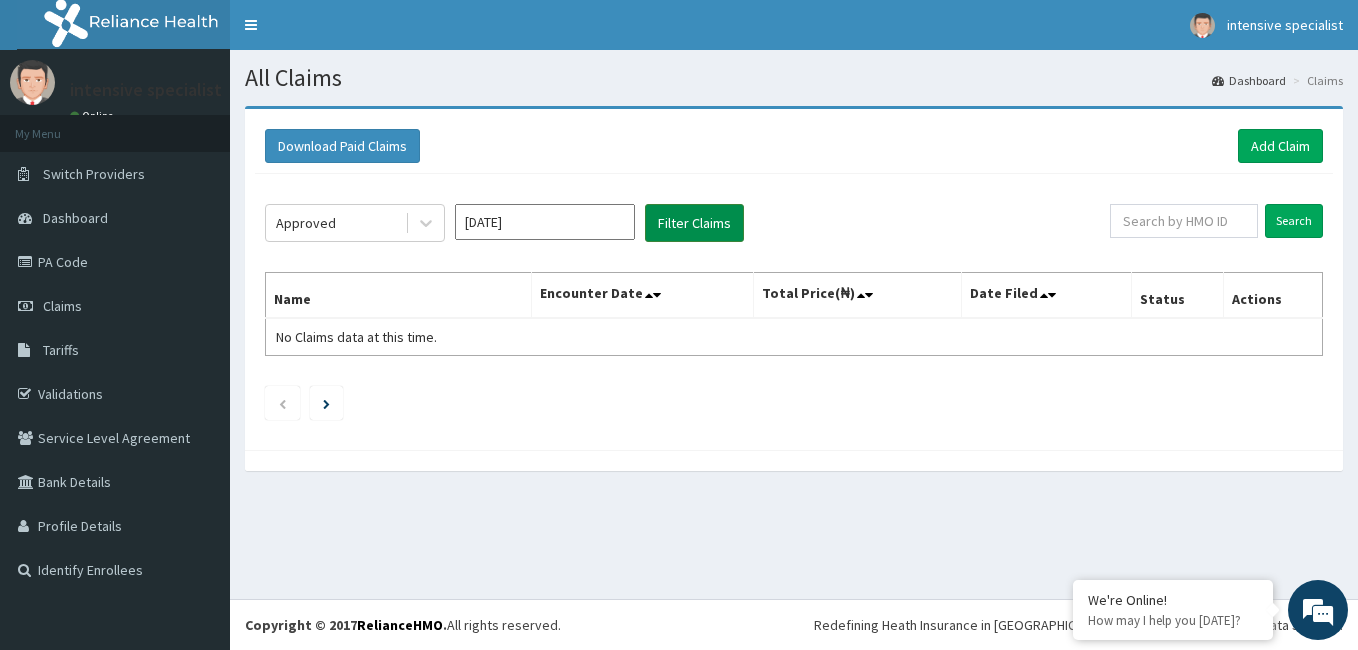 click on "Filter Claims" at bounding box center [694, 223] 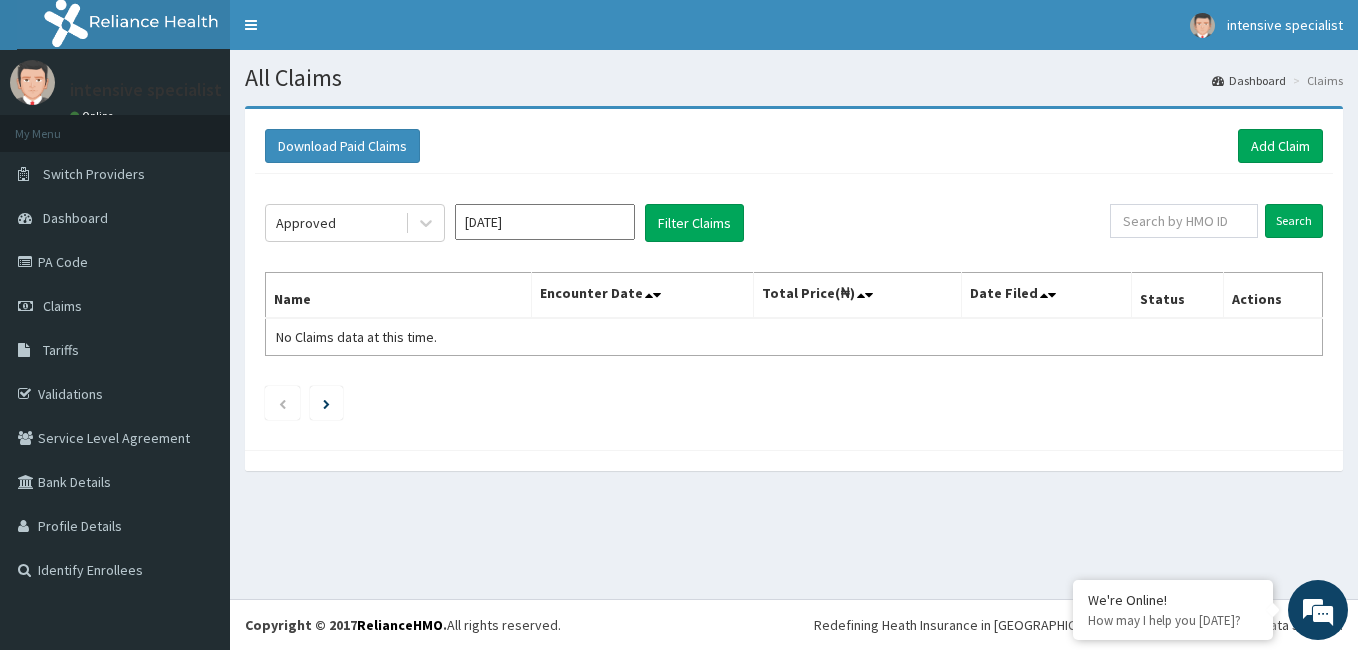 click on "Approved [DATE] Filter Claims Search Name Encounter Date Total Price(₦) Date Filed Status Actions No Claims data at this time." 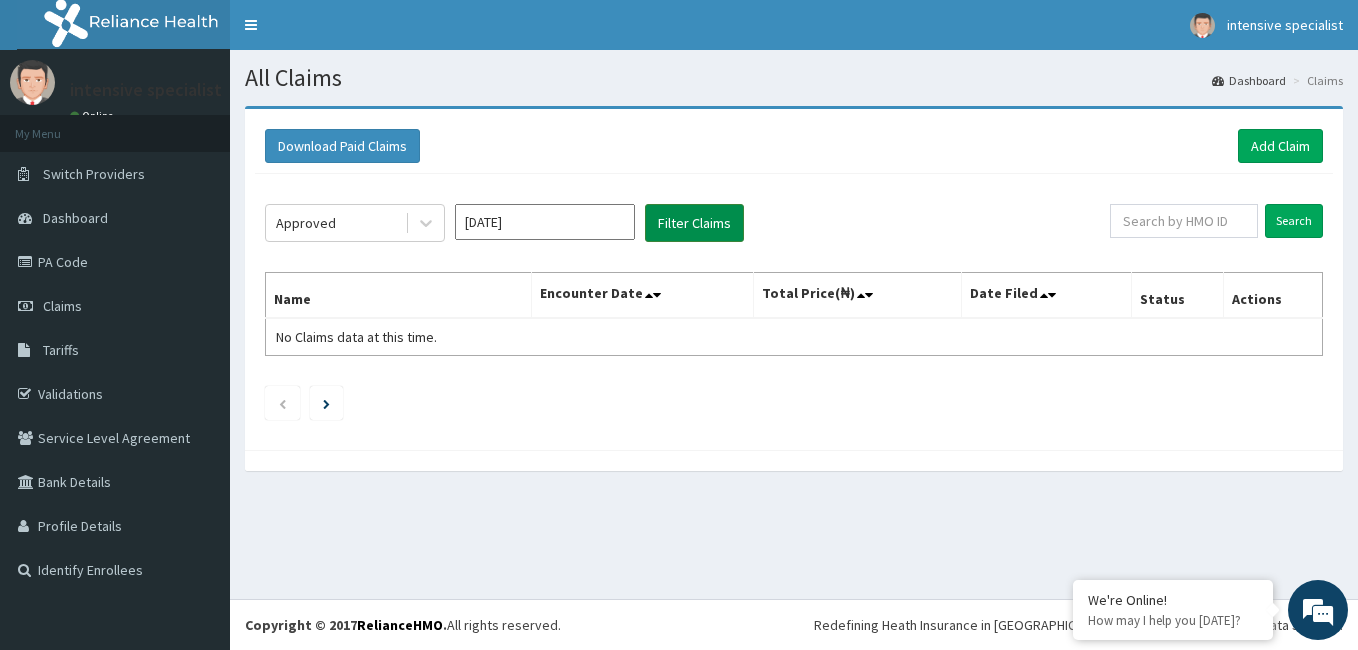 click on "Filter Claims" at bounding box center (694, 223) 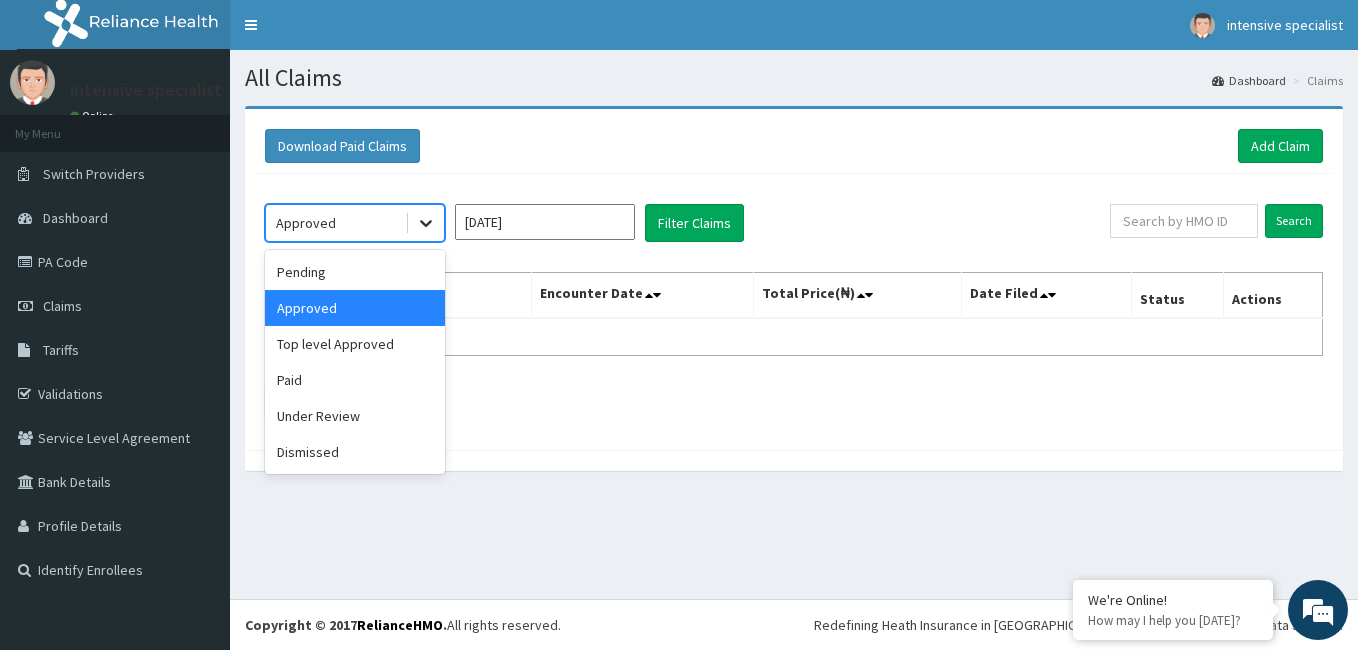 click at bounding box center [426, 223] 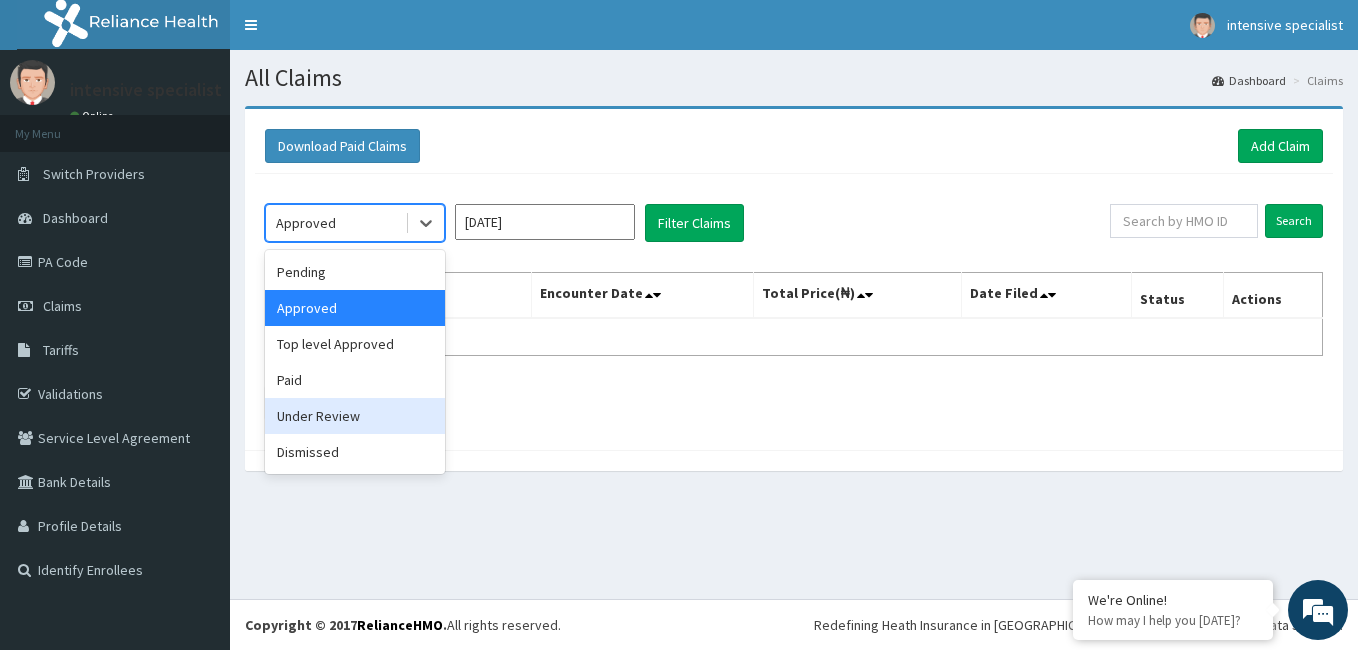 click on "Under Review" at bounding box center (355, 416) 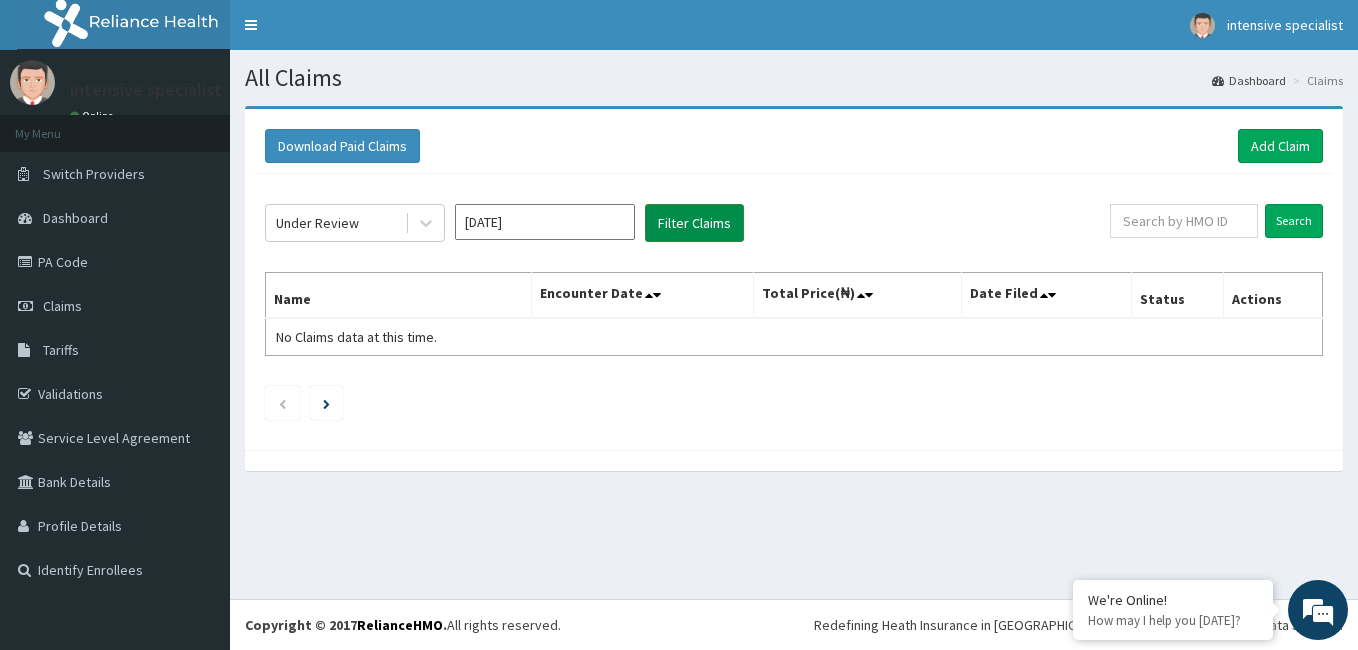 click on "Filter Claims" at bounding box center [694, 223] 